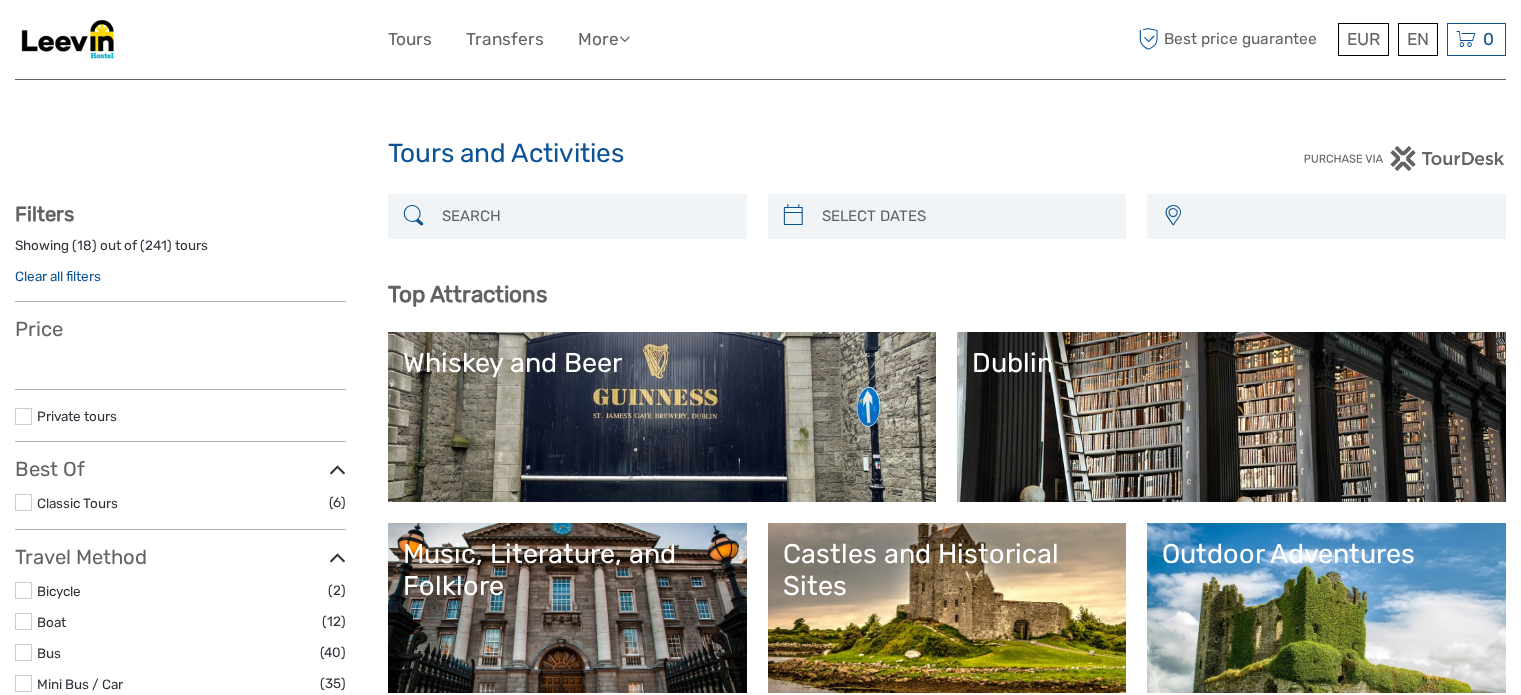select 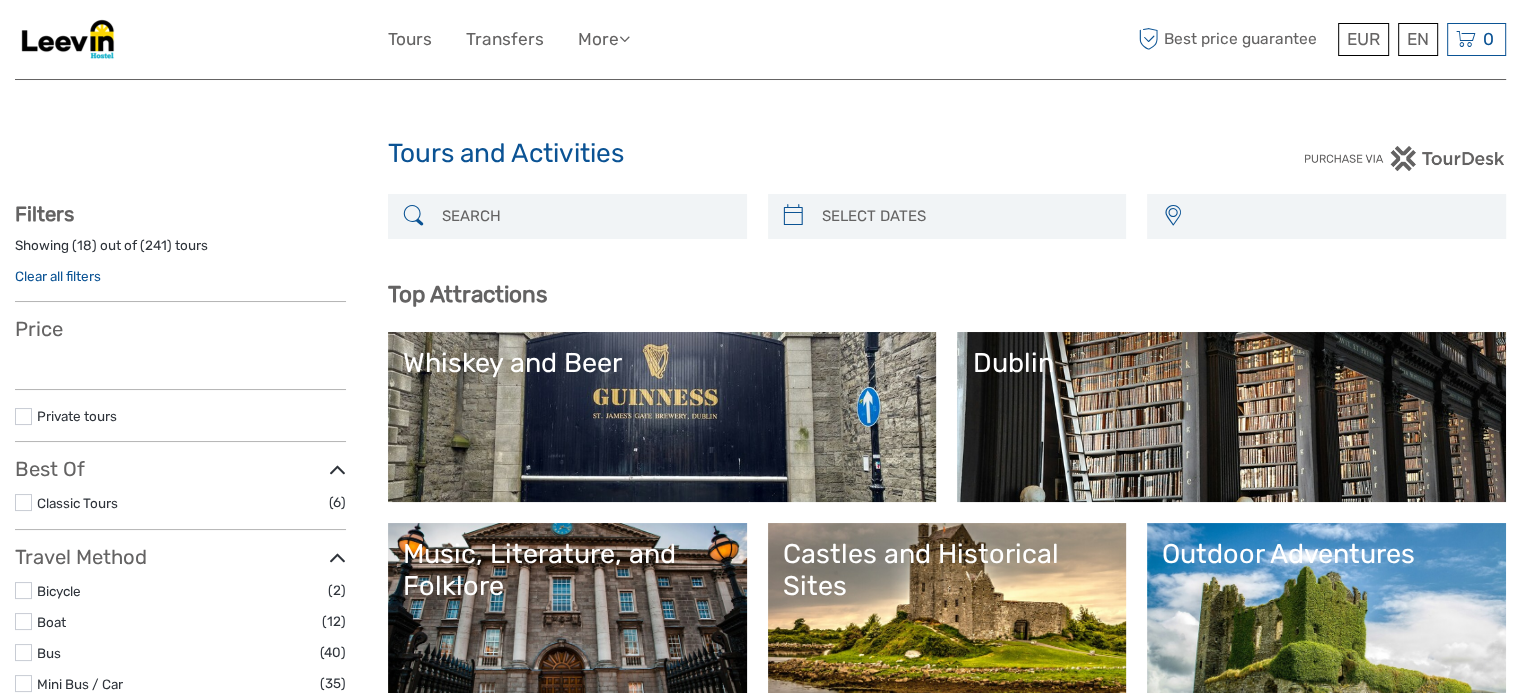 scroll, scrollTop: 0, scrollLeft: 0, axis: both 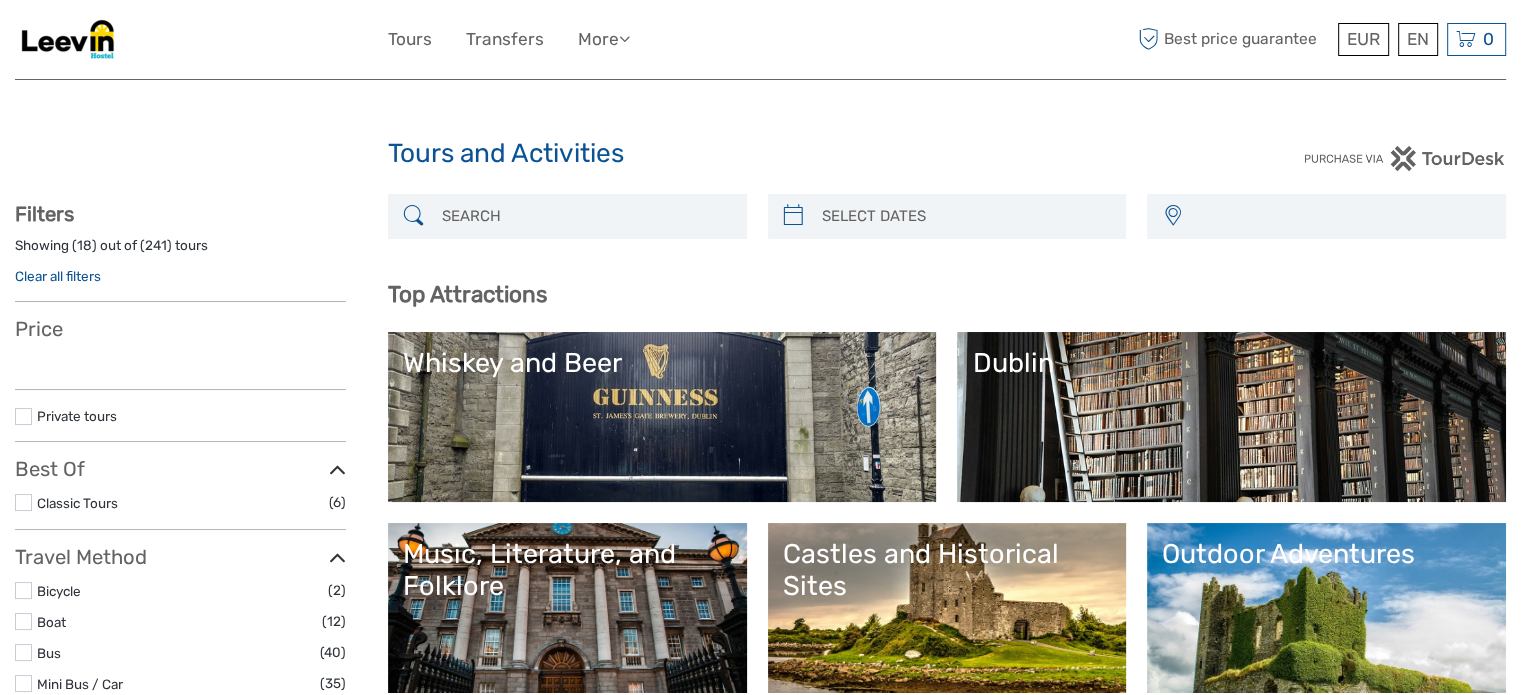 select 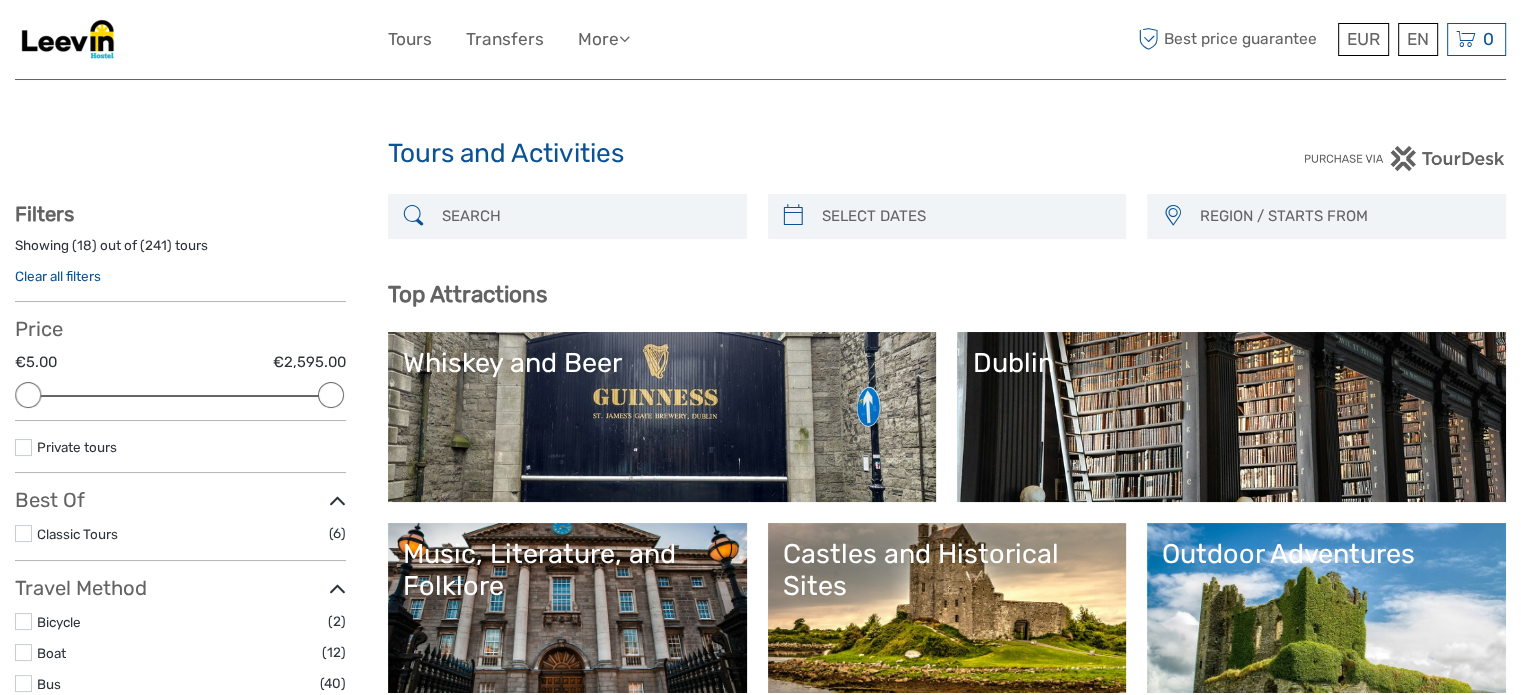 scroll, scrollTop: 0, scrollLeft: 0, axis: both 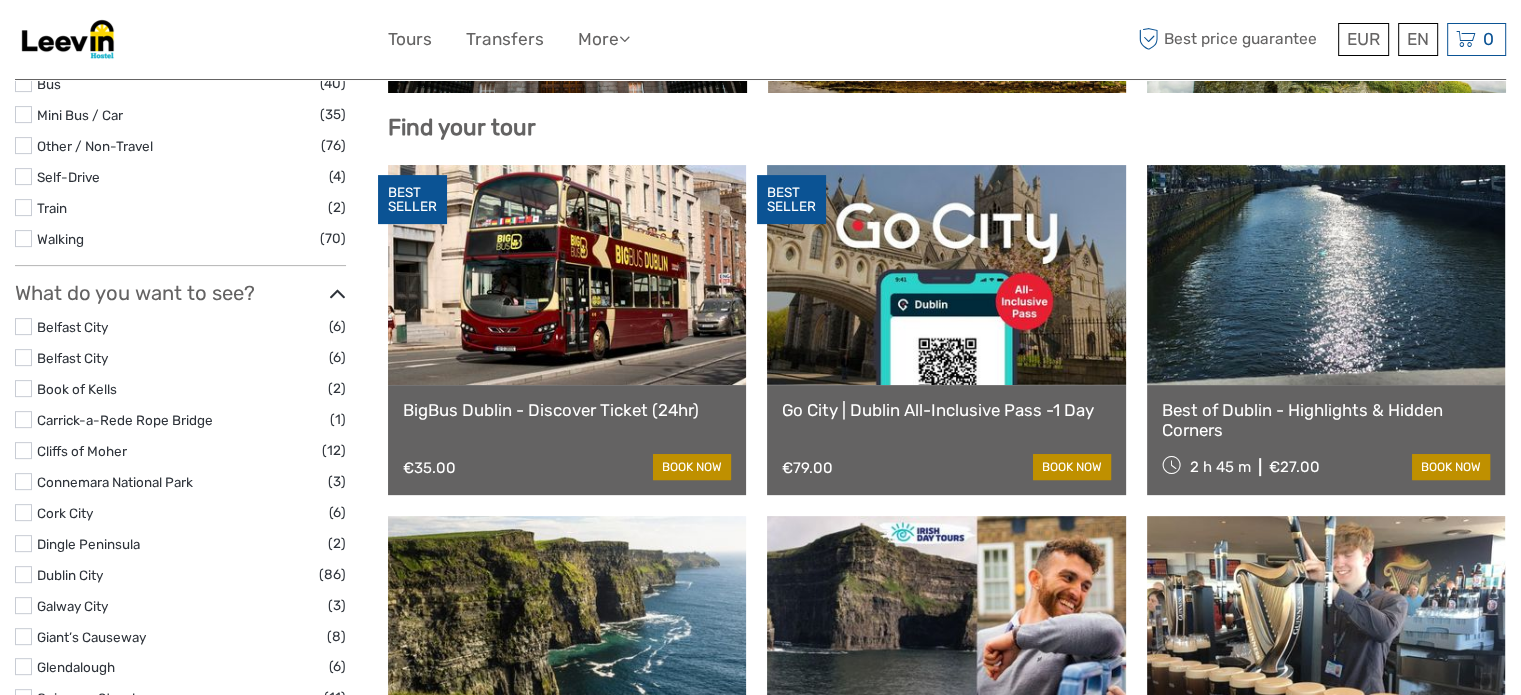 click at bounding box center [23, 512] 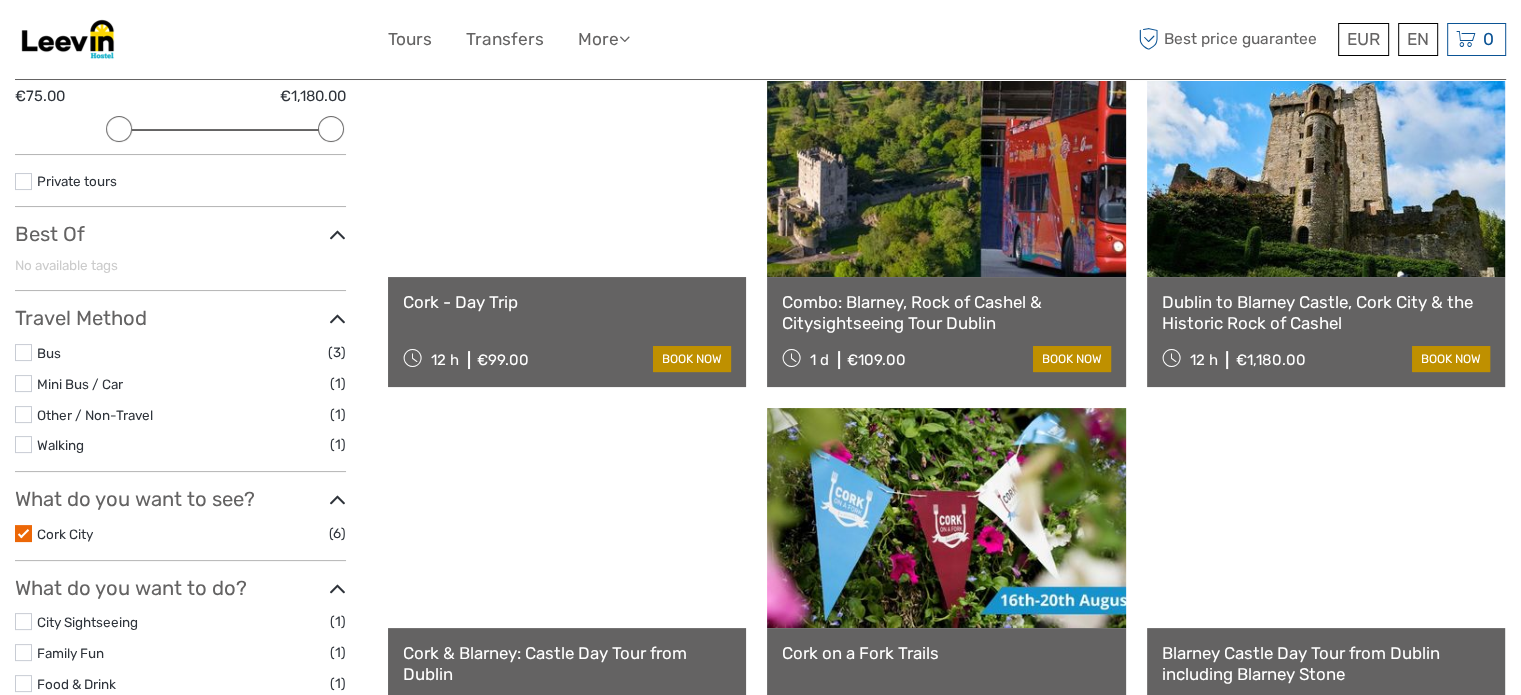 scroll, scrollTop: 313, scrollLeft: 0, axis: vertical 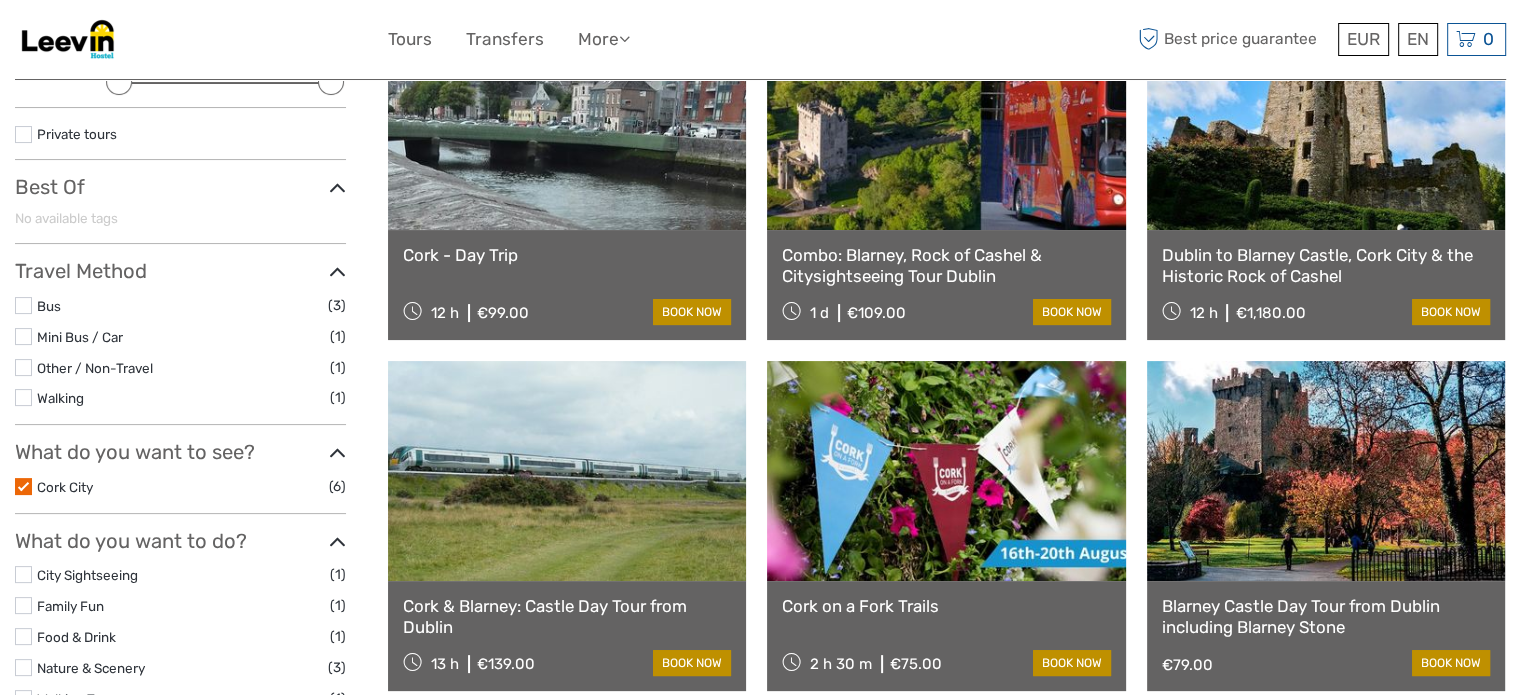 click at bounding box center (567, 120) 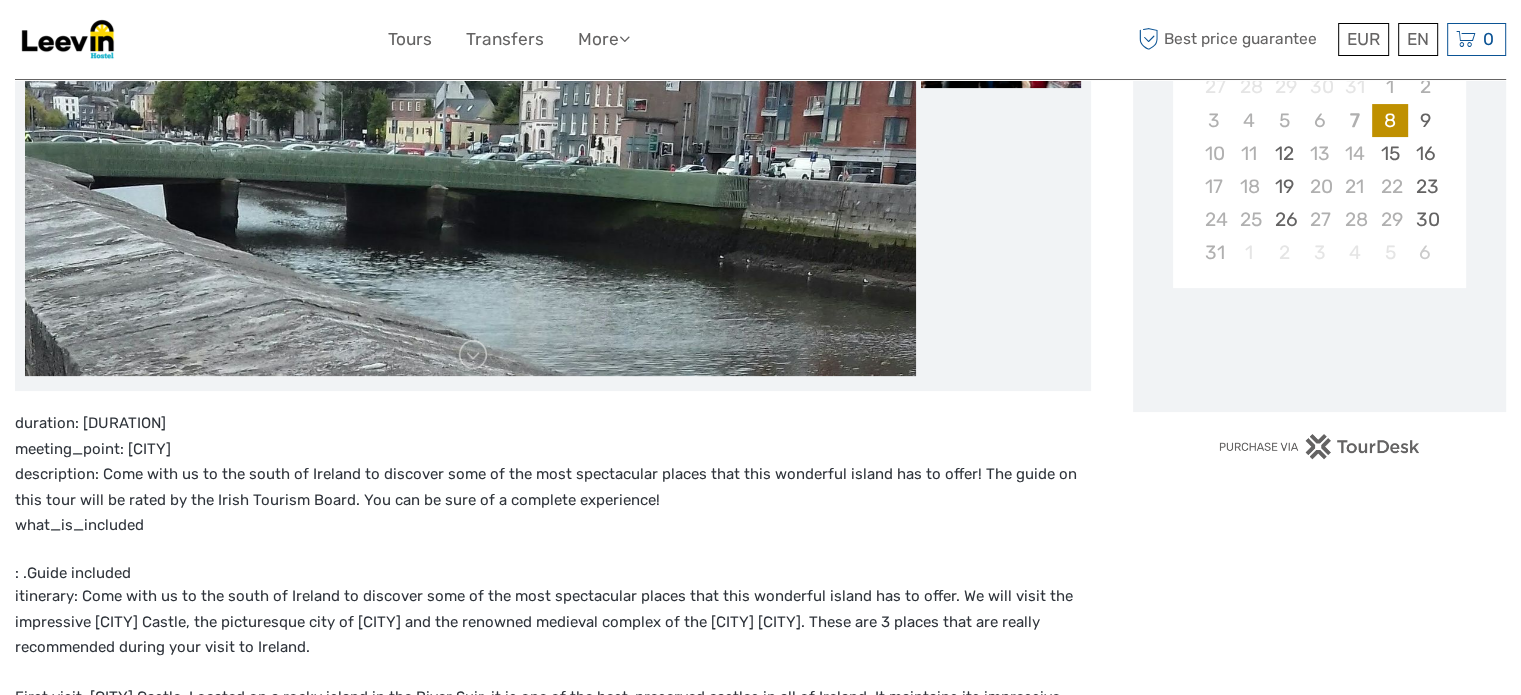 scroll, scrollTop: 501, scrollLeft: 0, axis: vertical 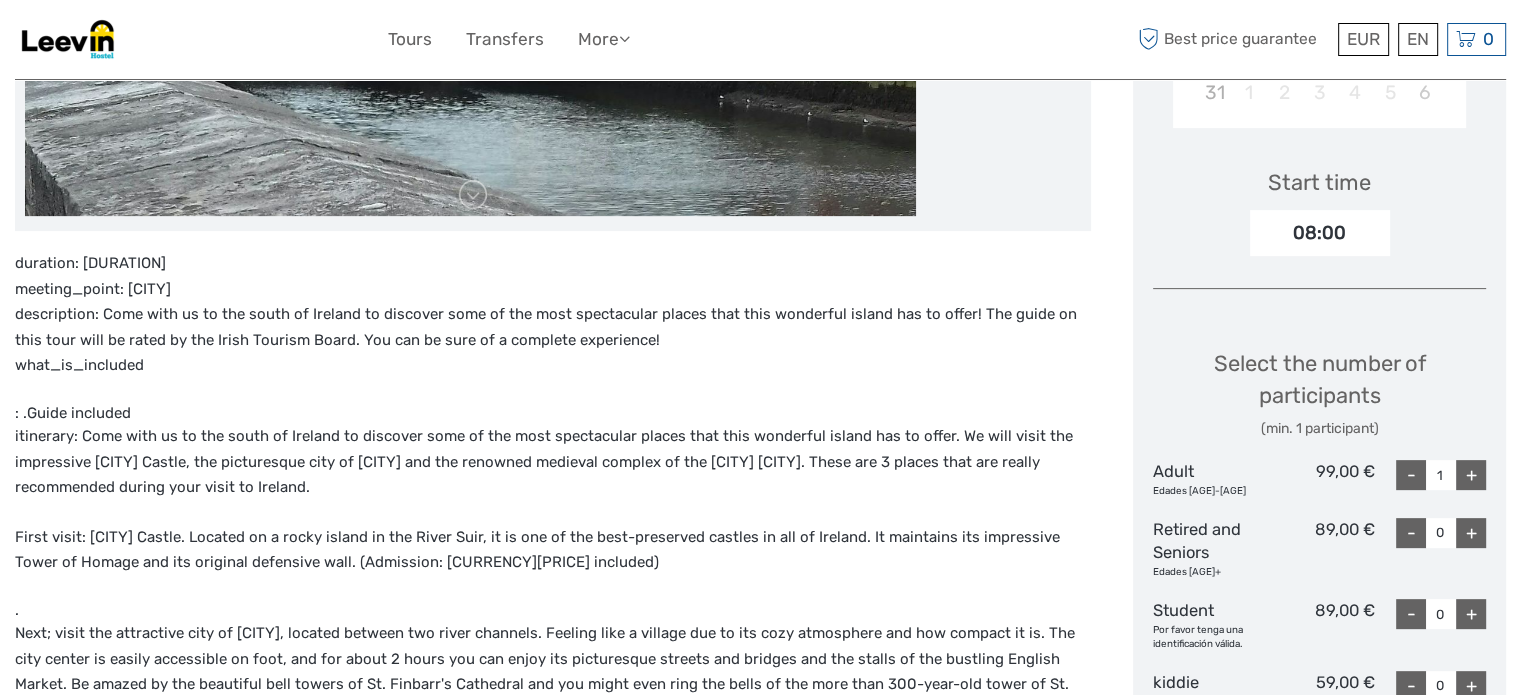drag, startPoint x: 78, startPoint y: 297, endPoint x: 186, endPoint y: 278, distance: 109.65856 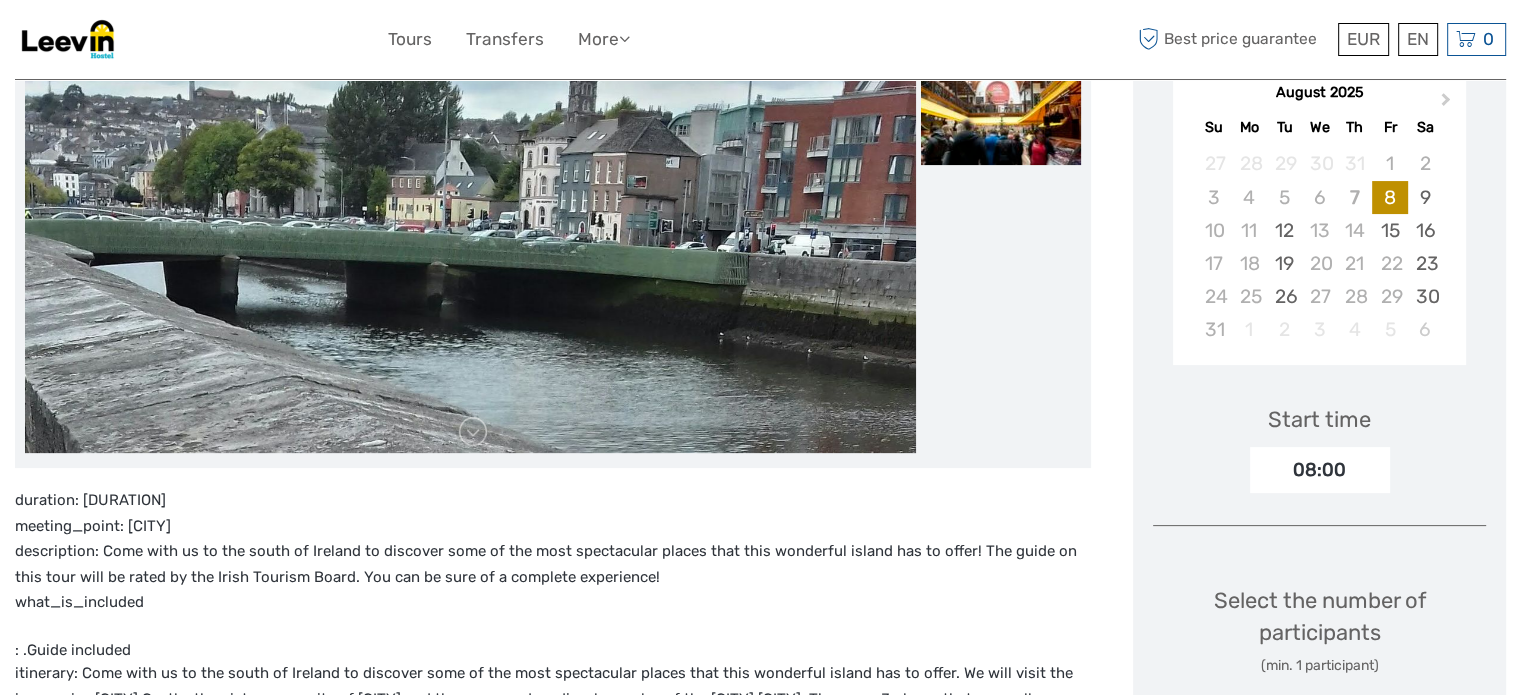 scroll, scrollTop: 301, scrollLeft: 0, axis: vertical 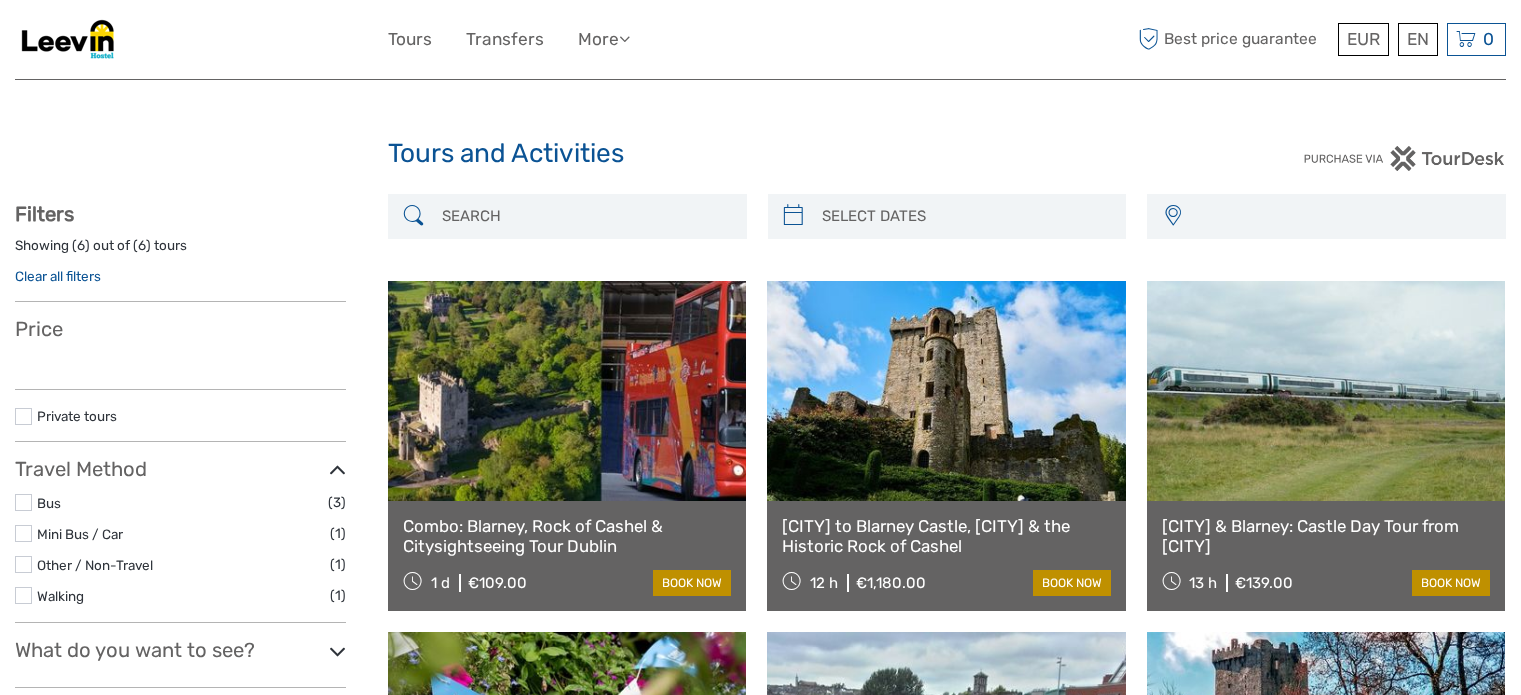 select 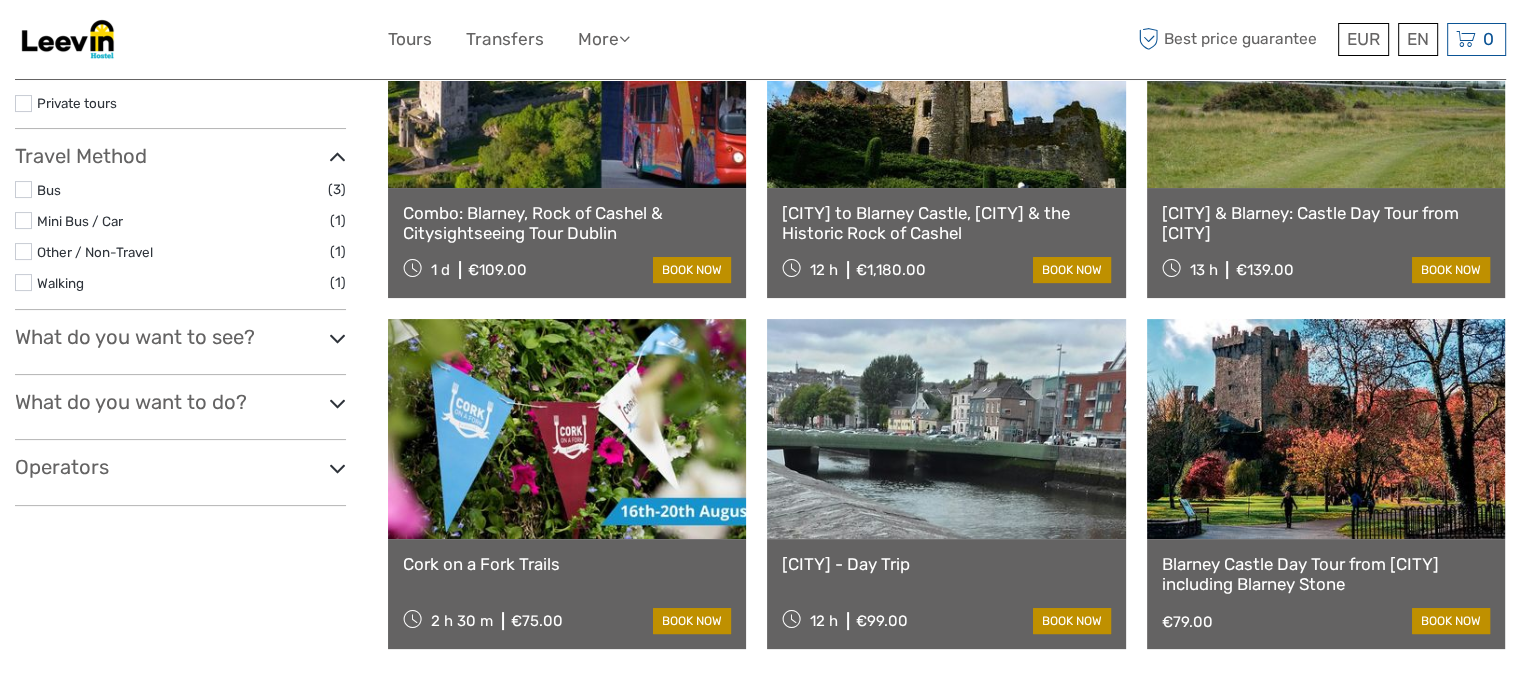 select 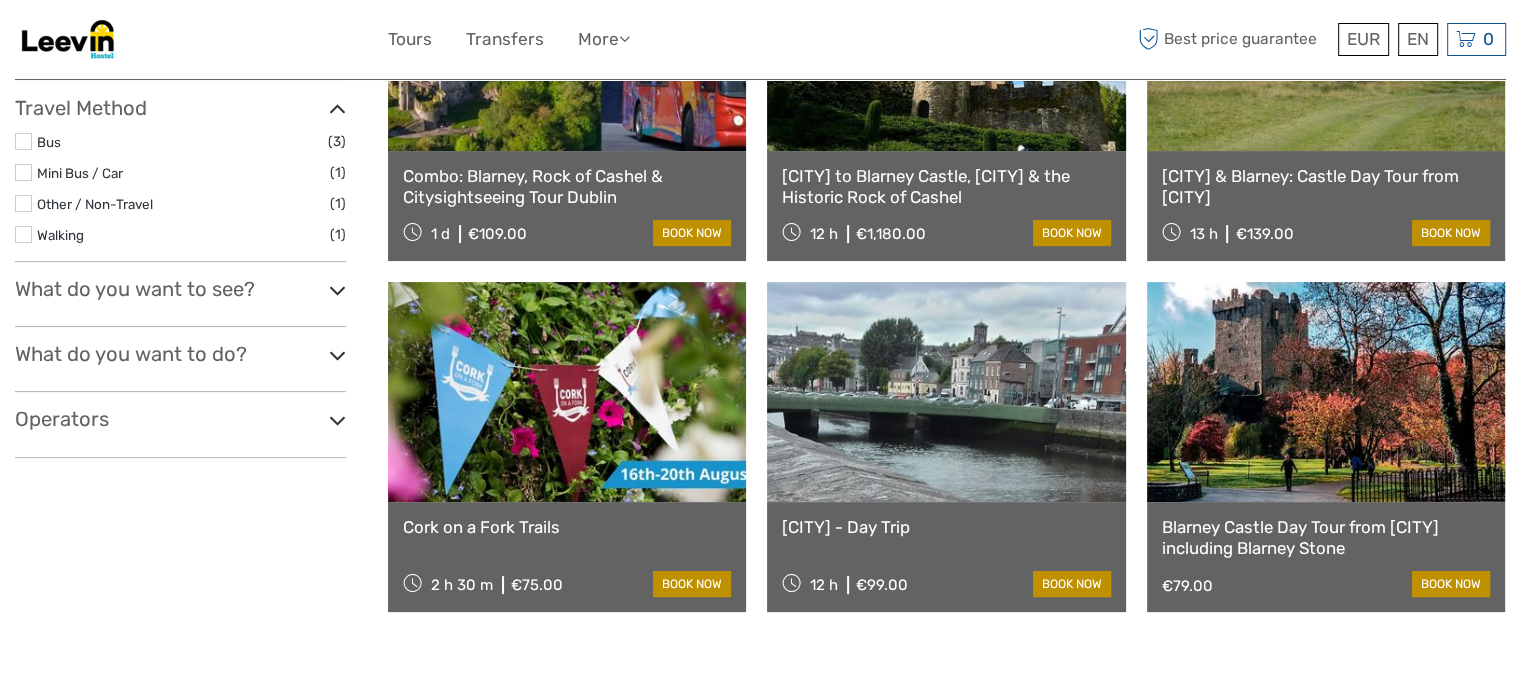 scroll, scrollTop: 0, scrollLeft: 0, axis: both 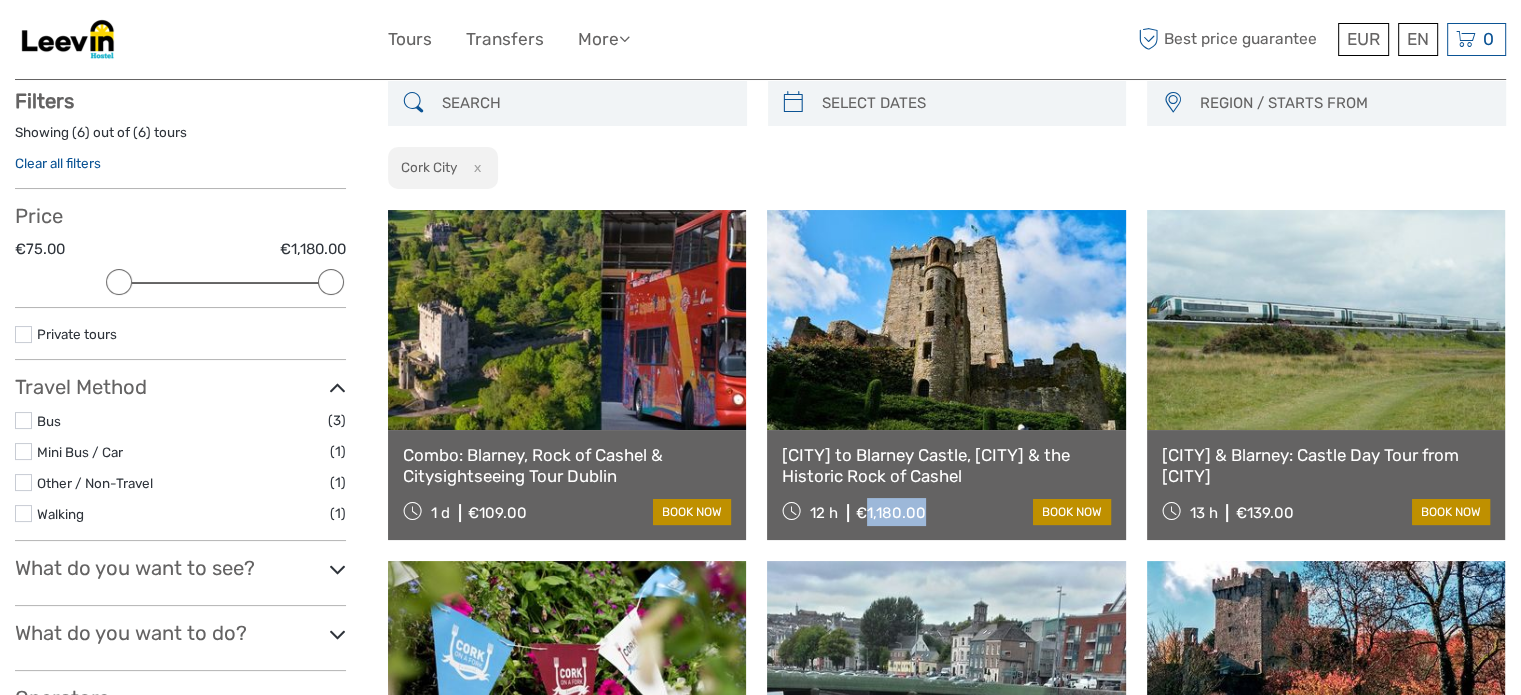 drag, startPoint x: 862, startPoint y: 511, endPoint x: 937, endPoint y: 505, distance: 75.23962 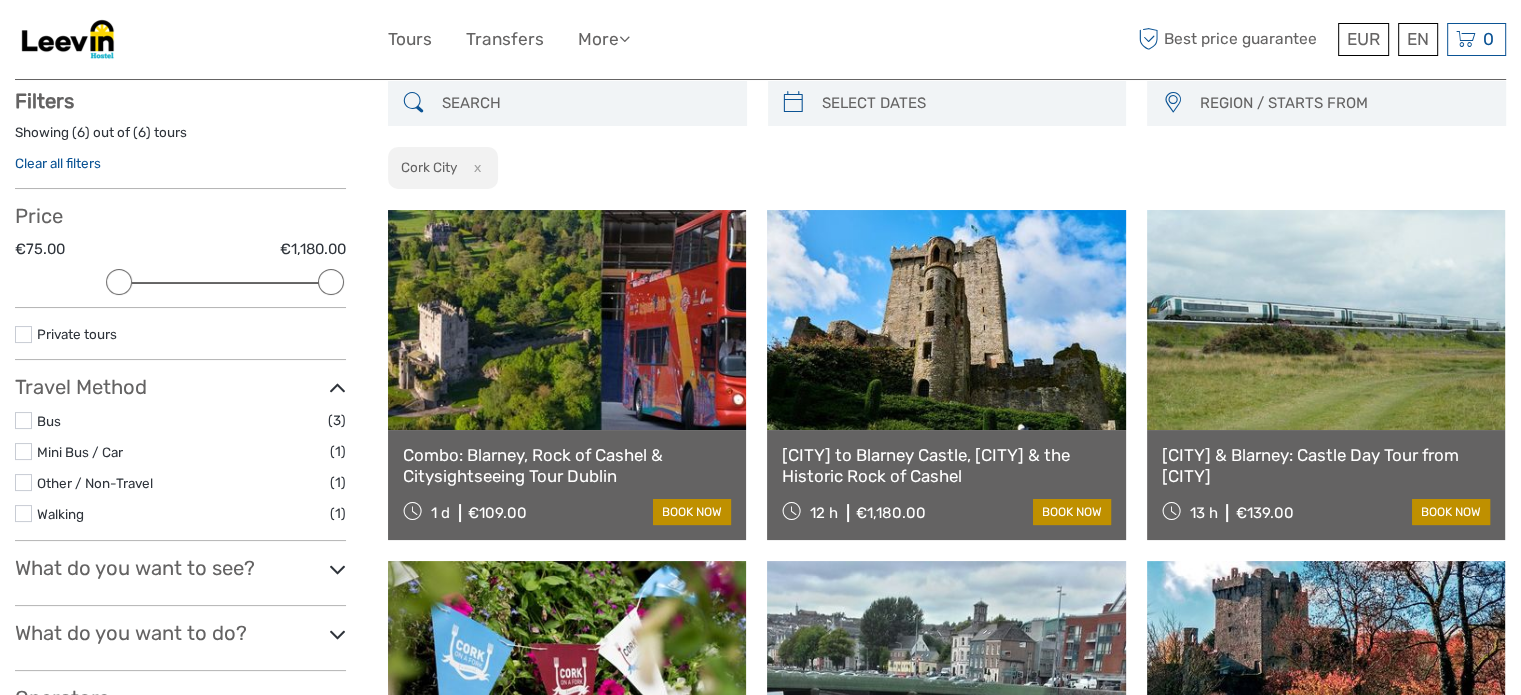 click at bounding box center [201, 39] 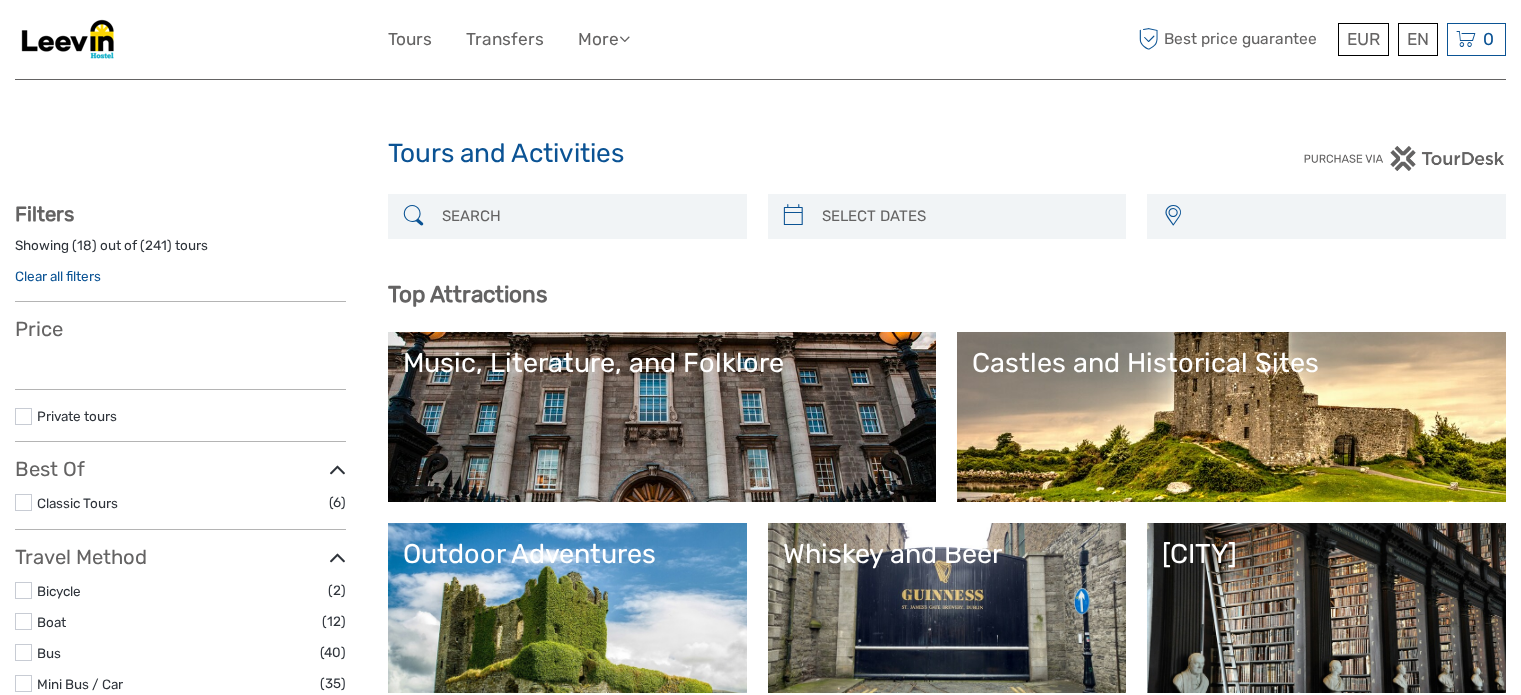 select 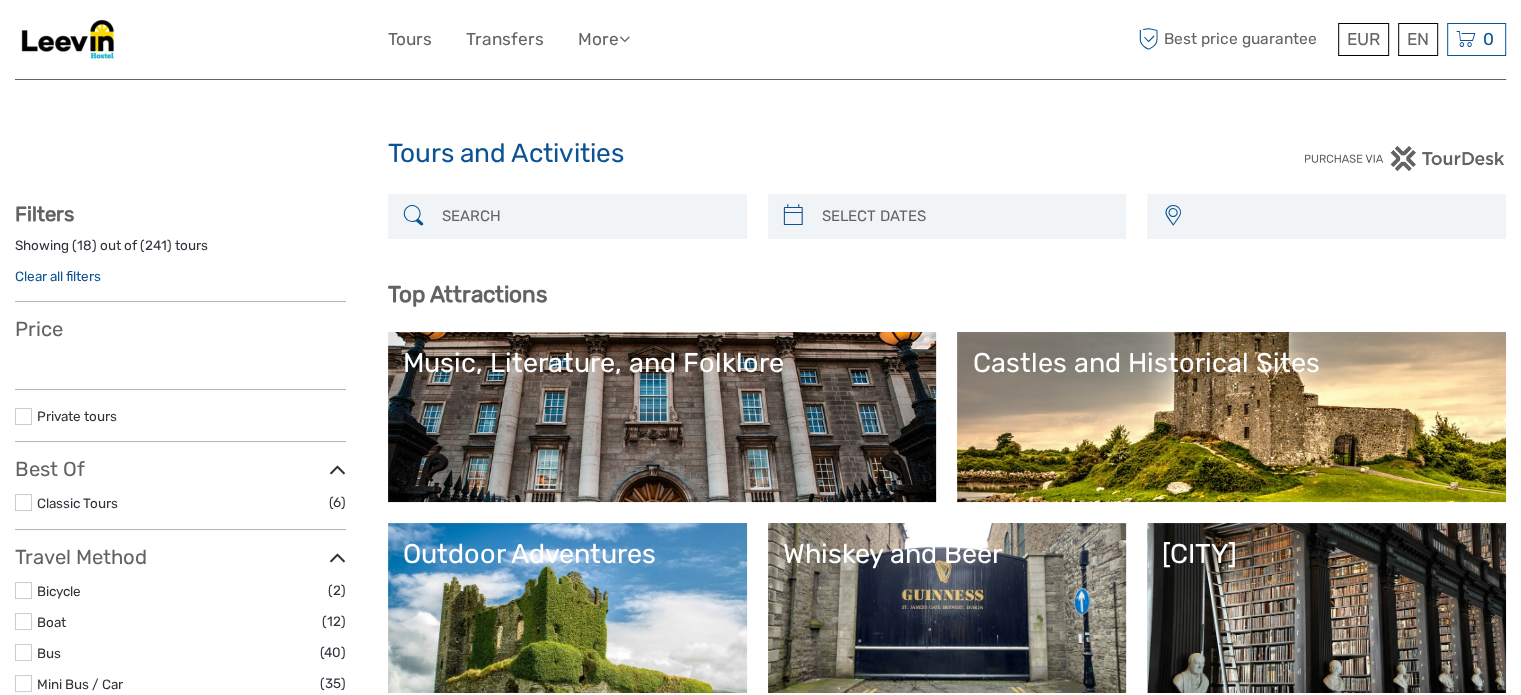 select 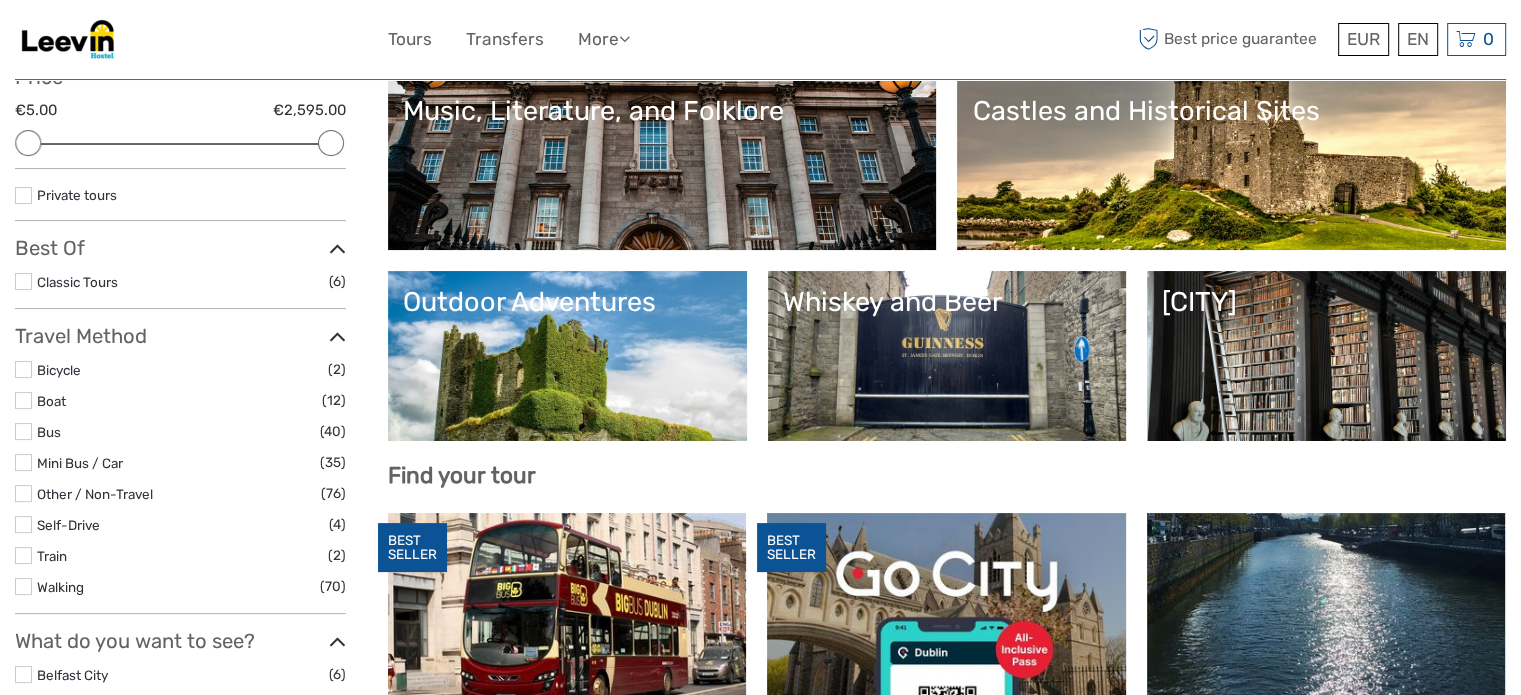 scroll, scrollTop: 300, scrollLeft: 0, axis: vertical 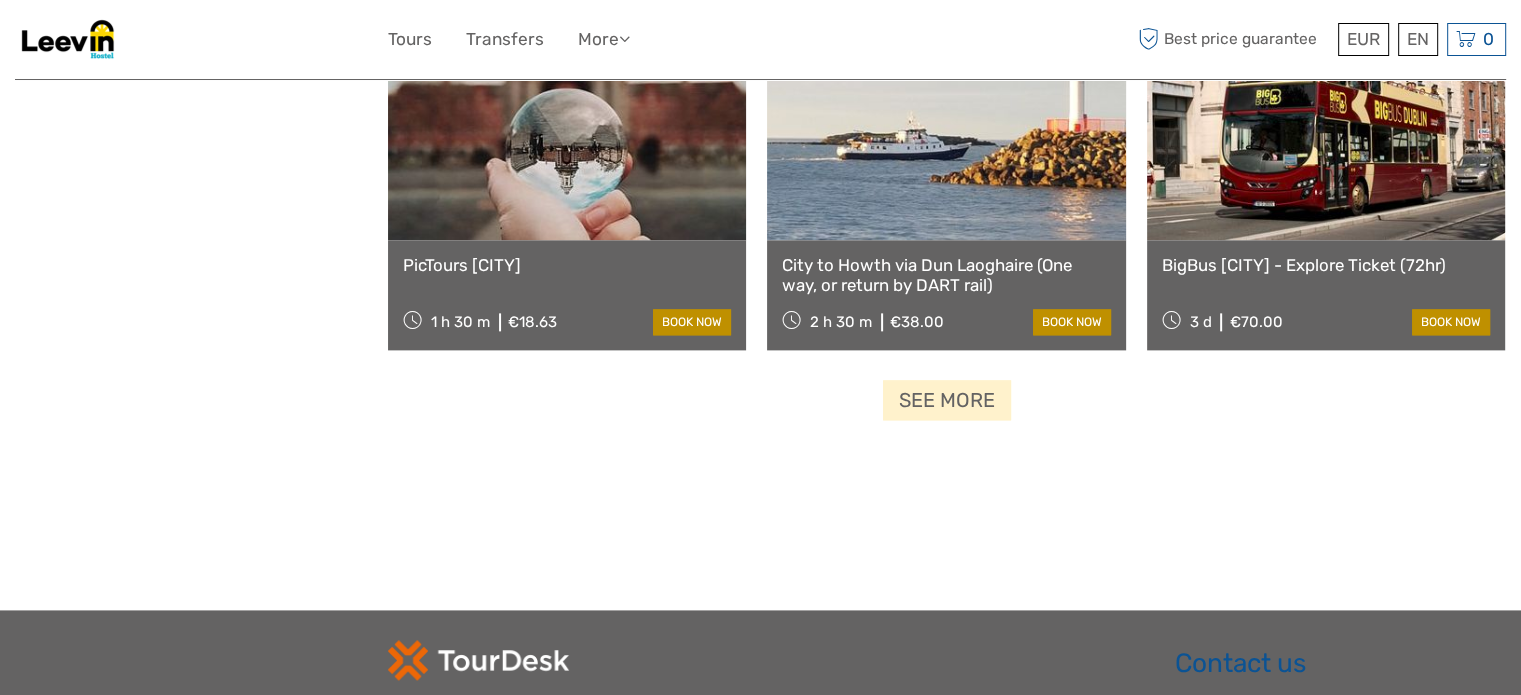 click on "See more" at bounding box center (947, 400) 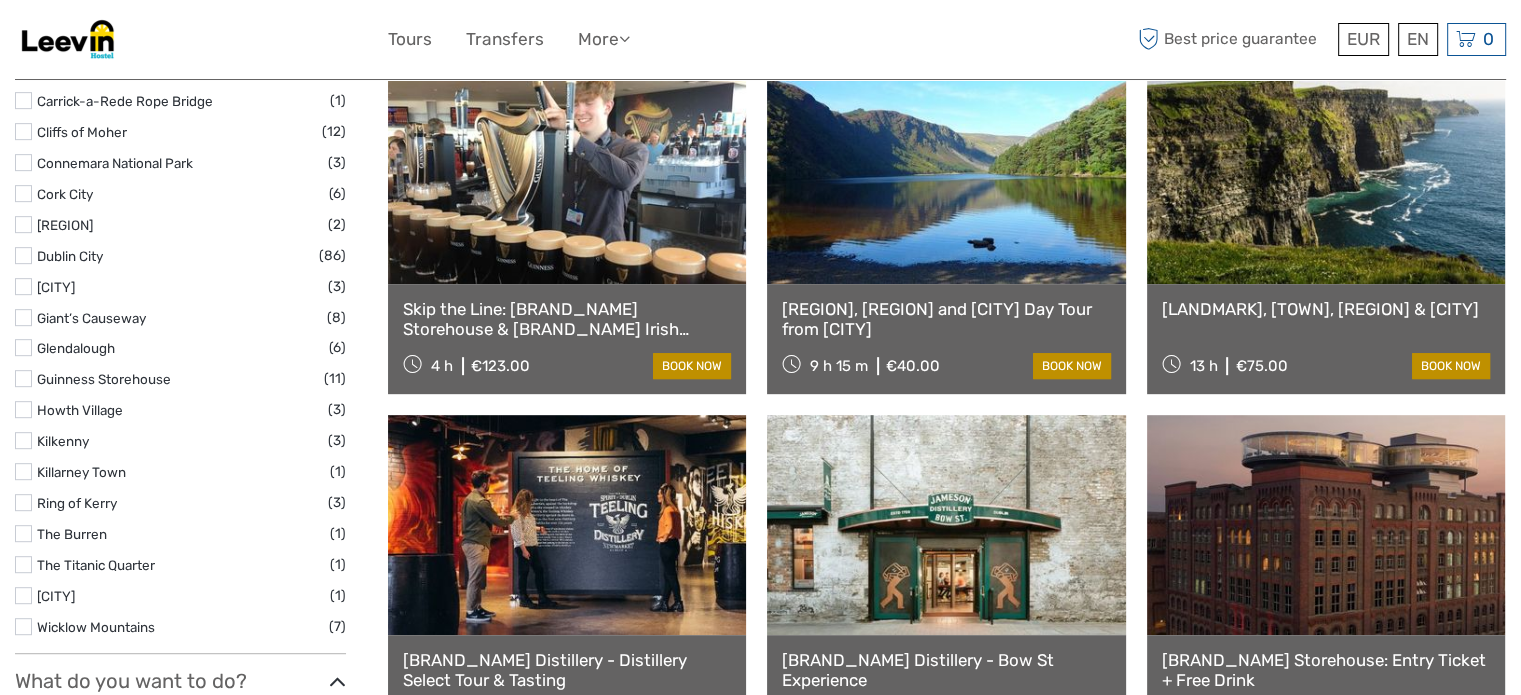 scroll, scrollTop: 700, scrollLeft: 0, axis: vertical 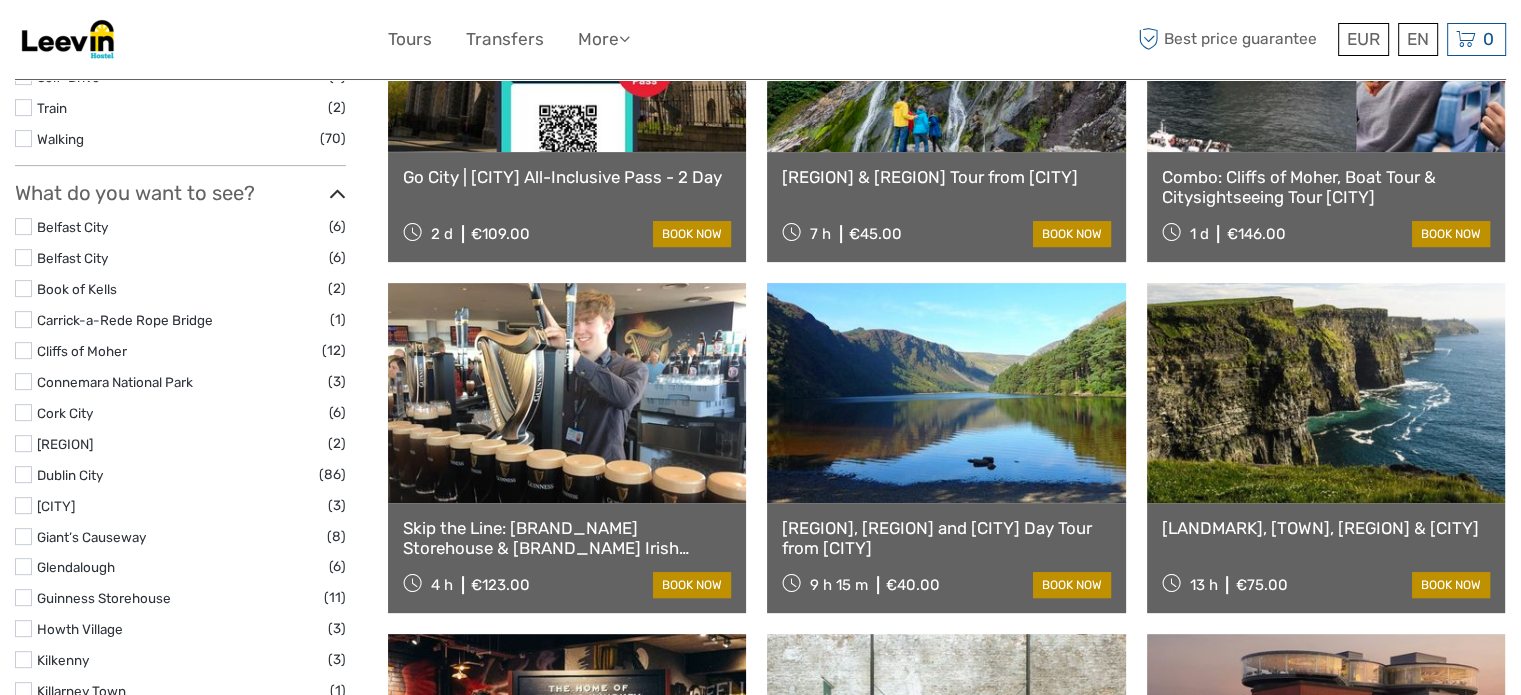 click at bounding box center [68, 39] 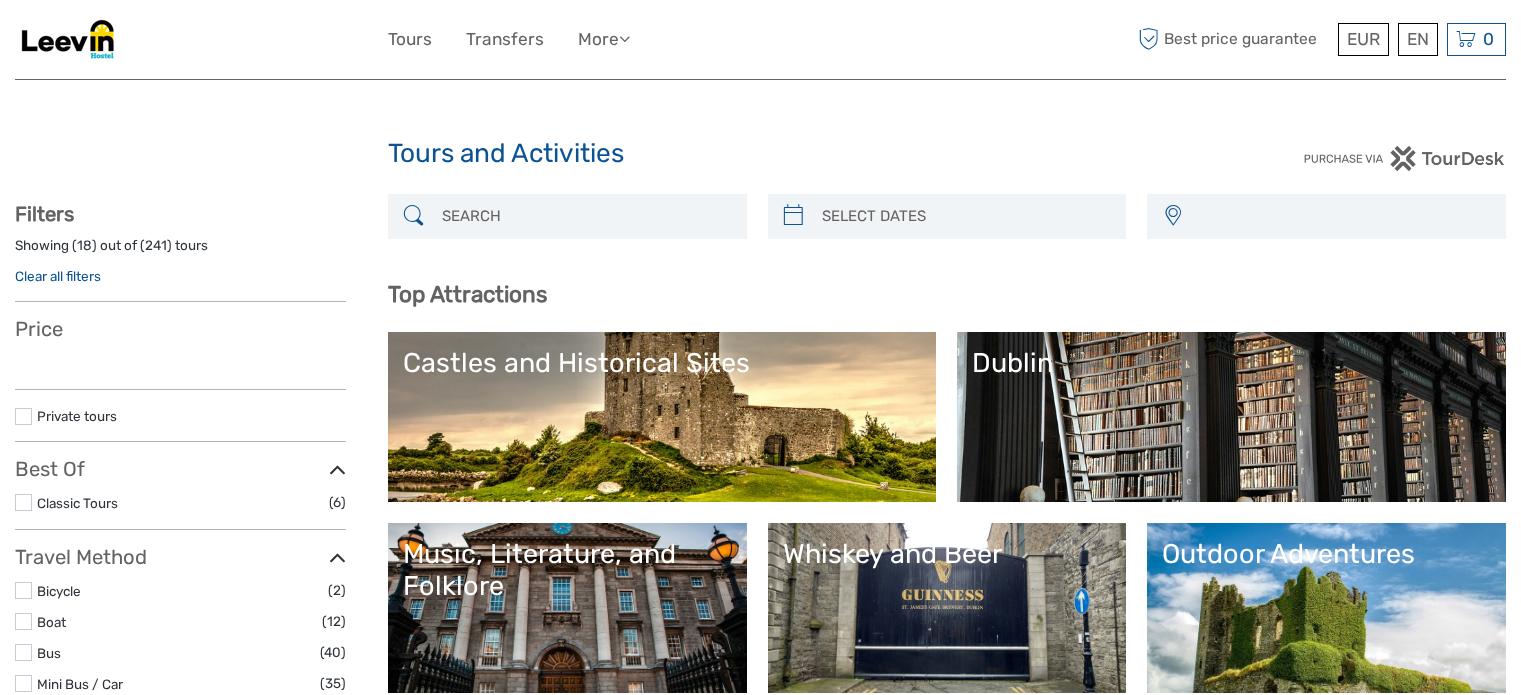 select 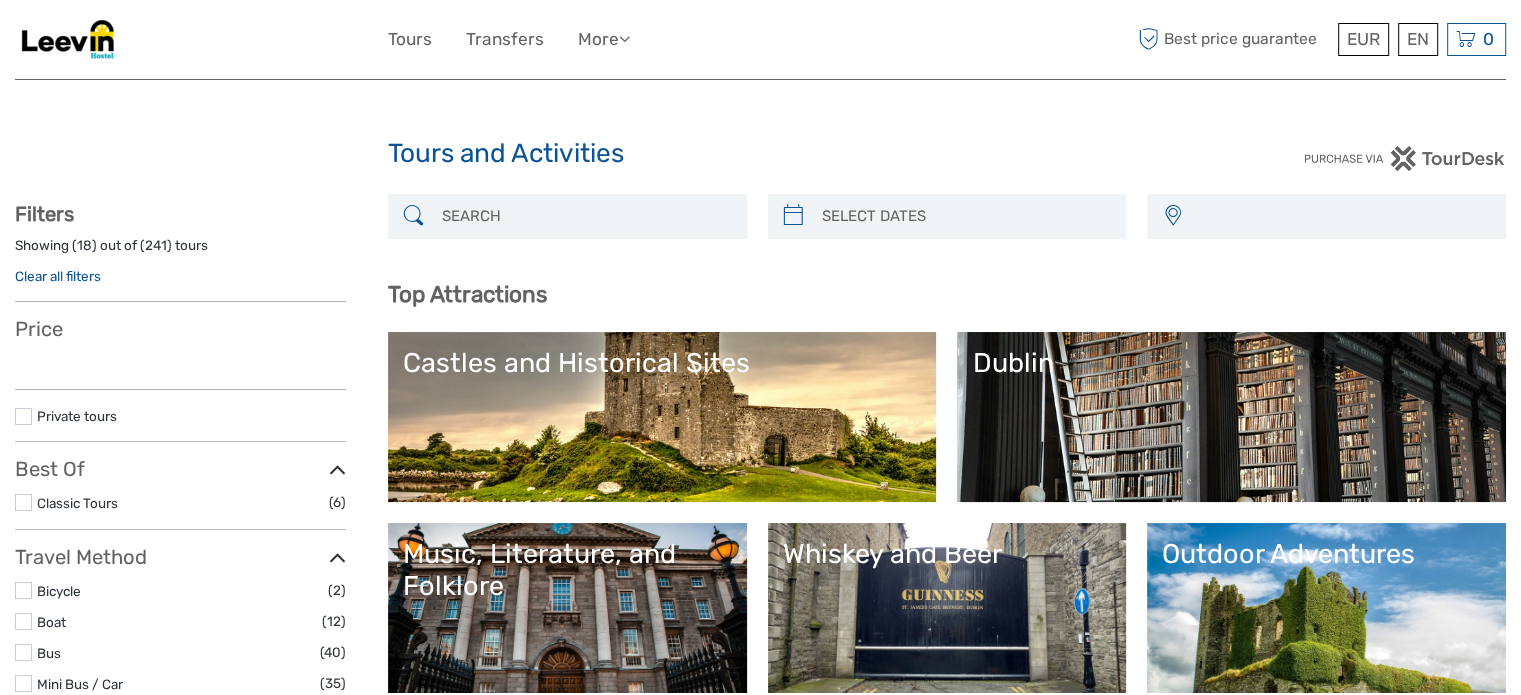 select 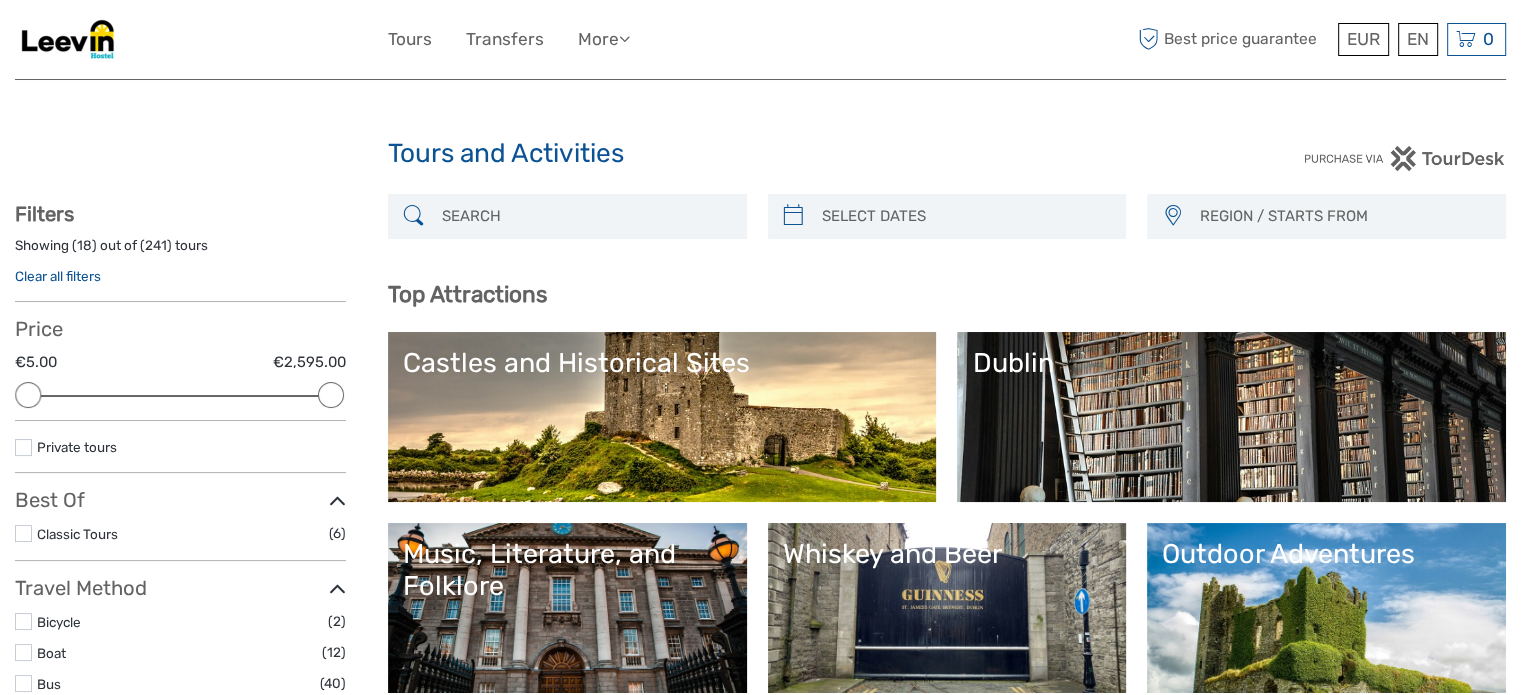 scroll, scrollTop: 0, scrollLeft: 0, axis: both 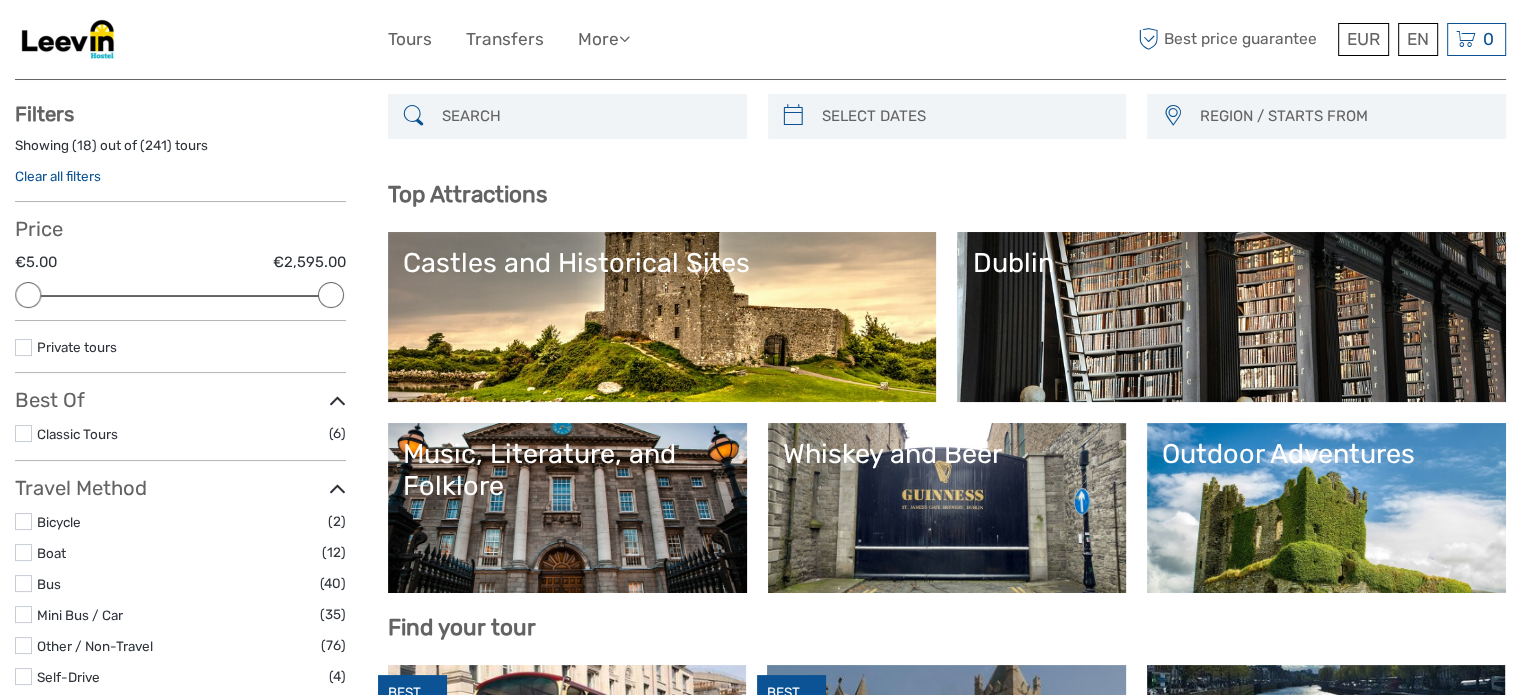 click at bounding box center (68, 39) 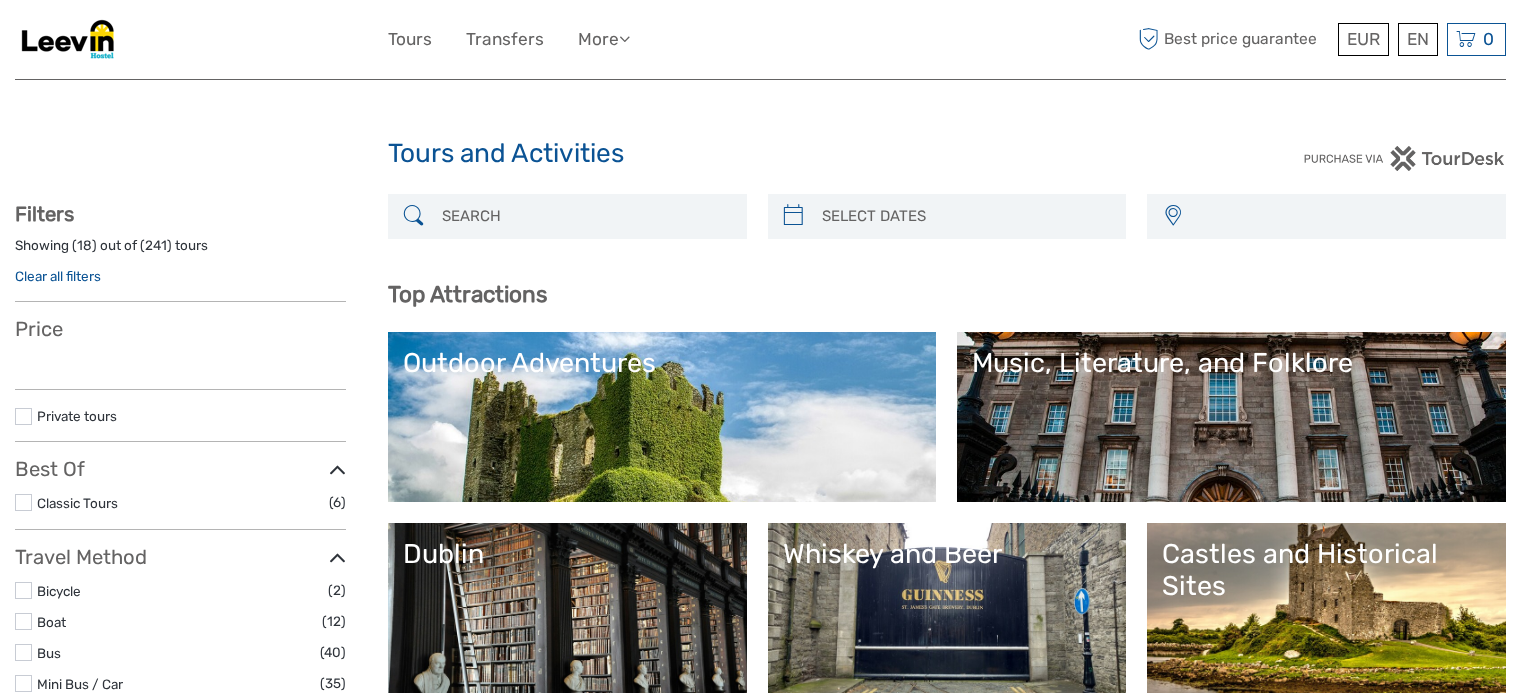select 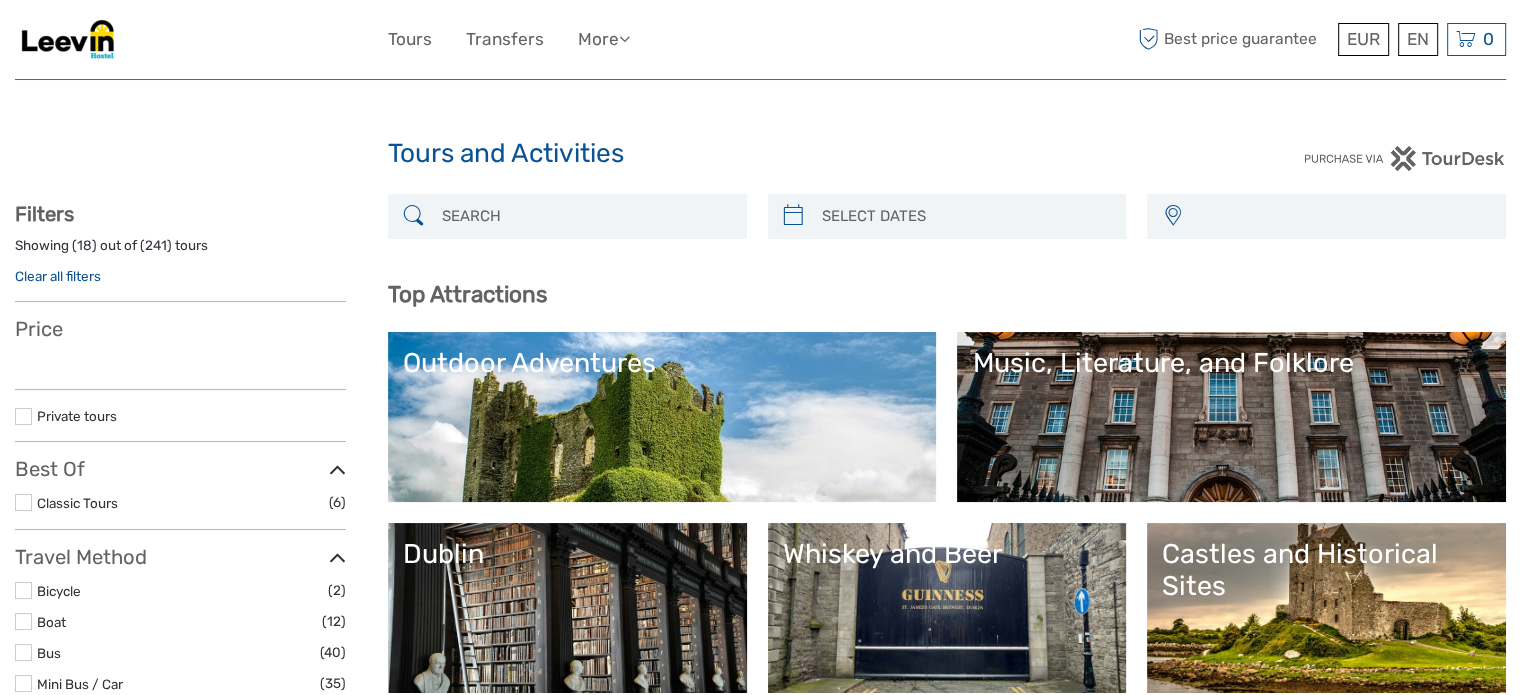 select 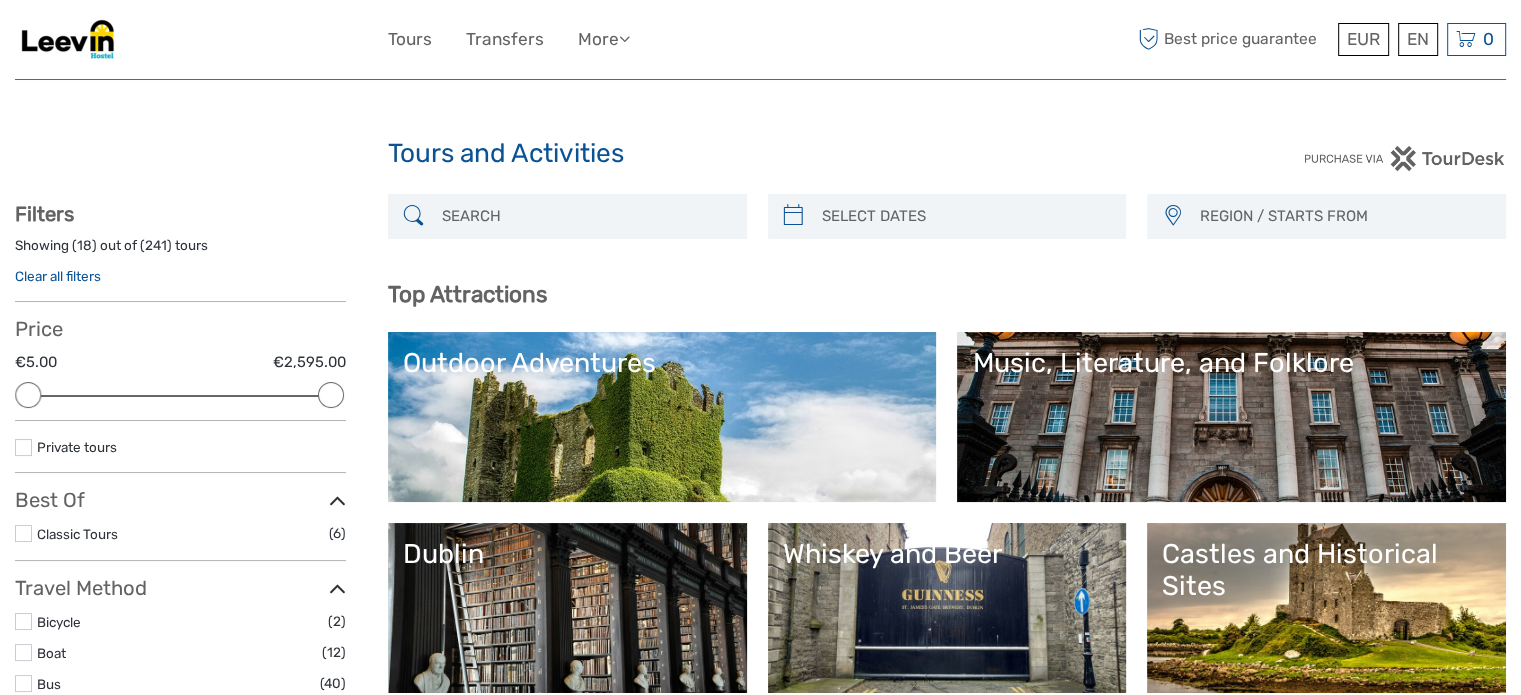 scroll, scrollTop: 0, scrollLeft: 0, axis: both 